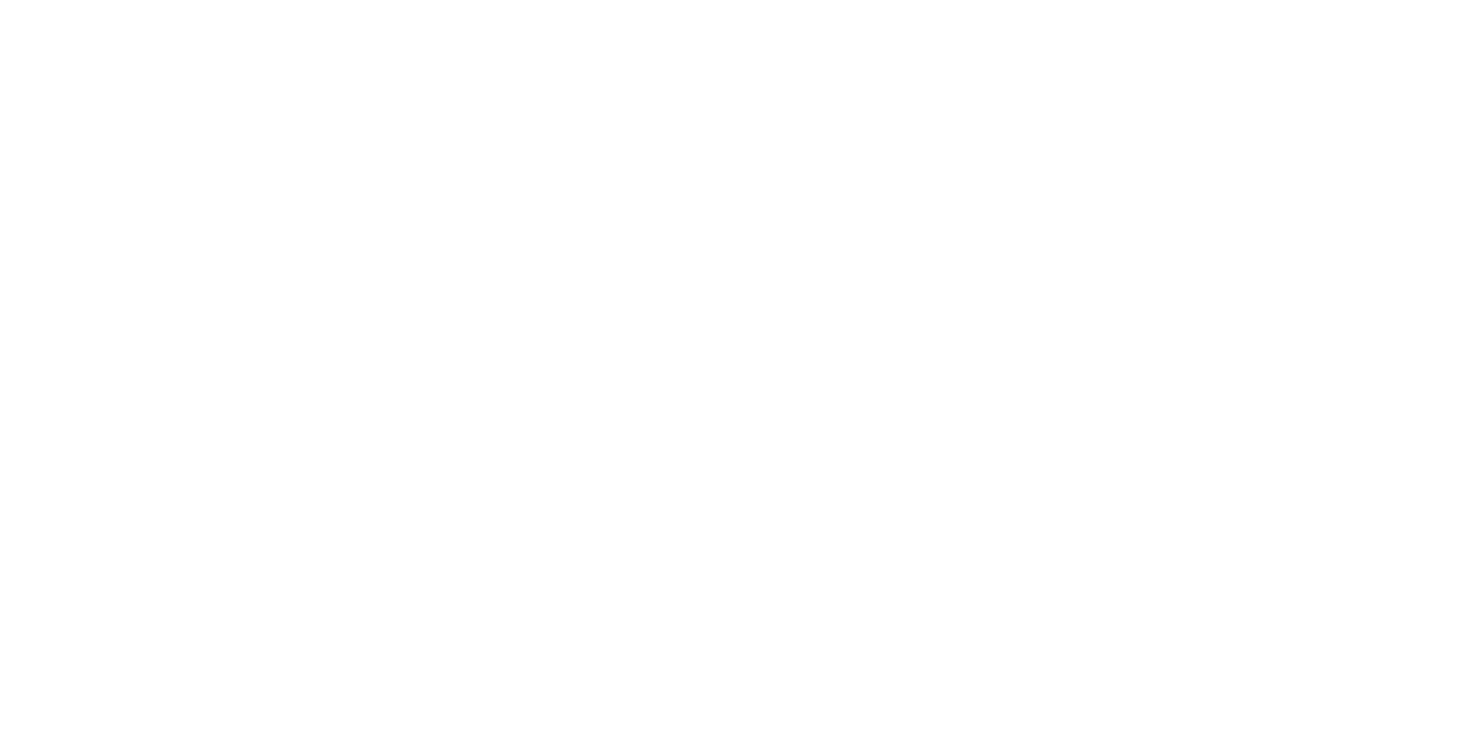 scroll, scrollTop: 0, scrollLeft: 0, axis: both 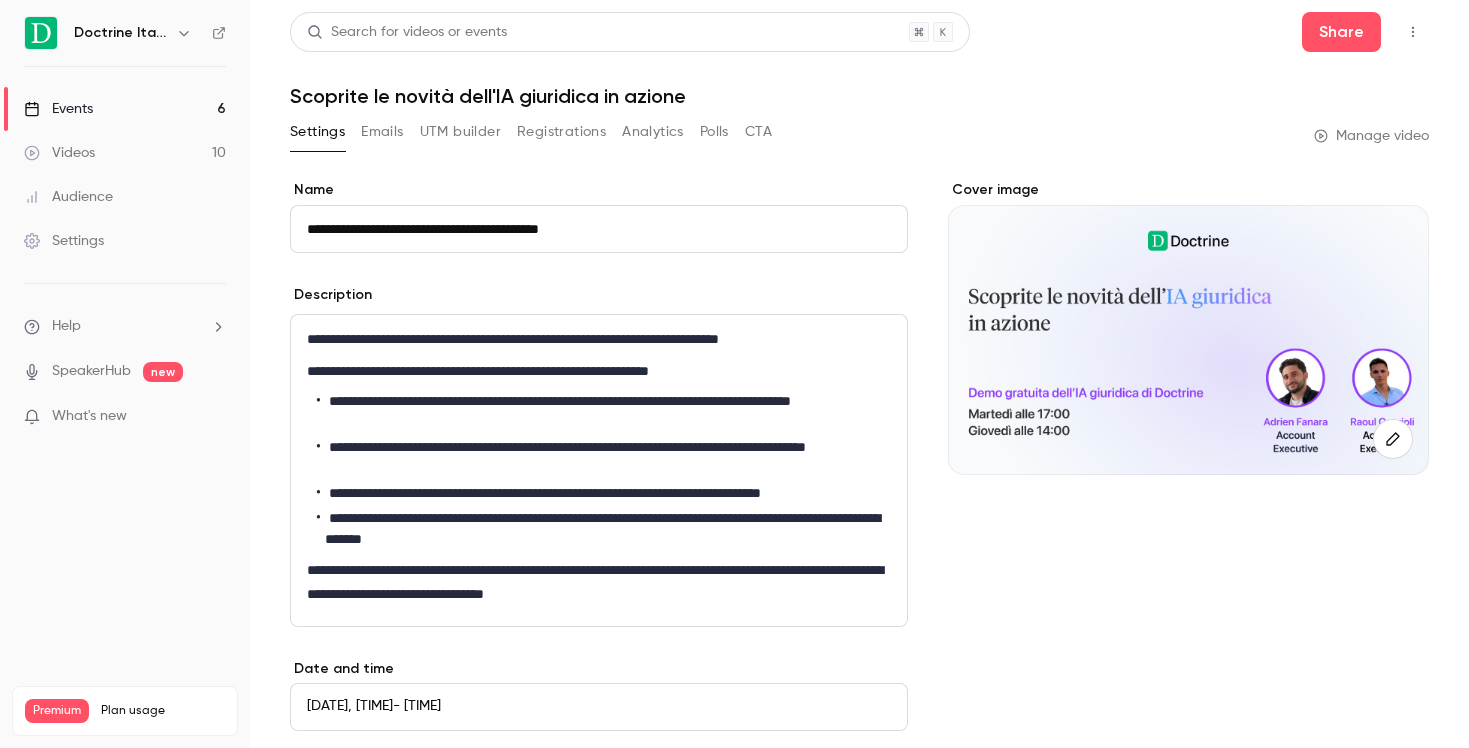 click on "Events" at bounding box center (58, 109) 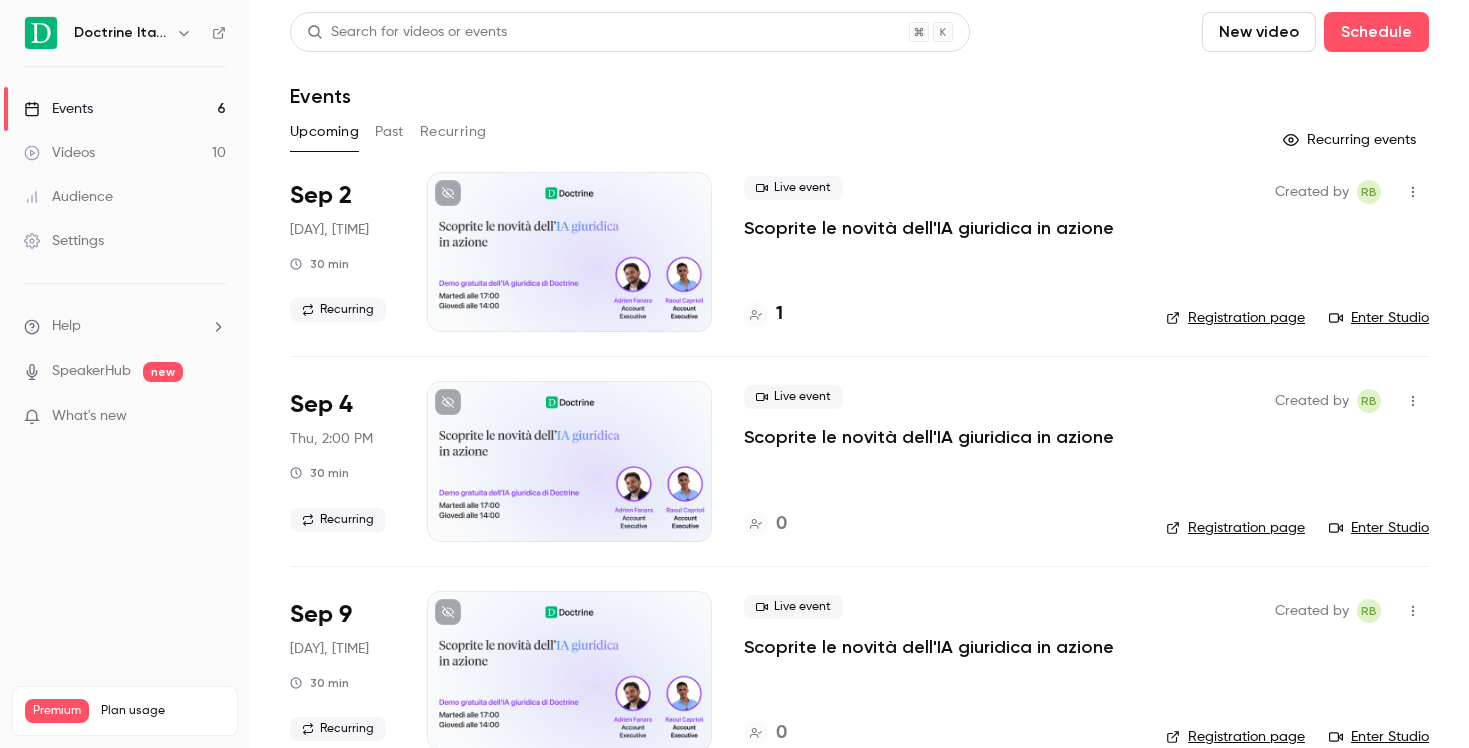 click at bounding box center [184, 33] 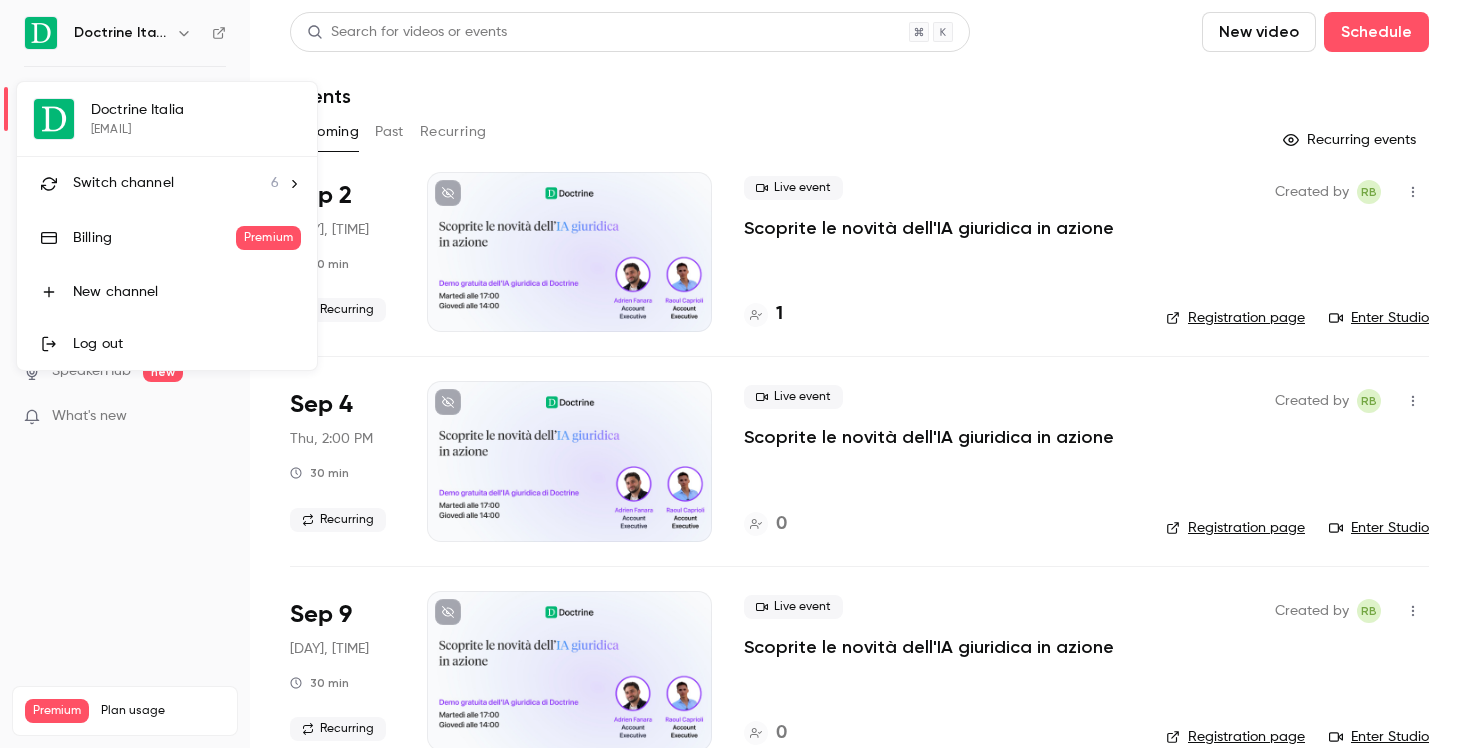 click on "Switch channel 6" at bounding box center (167, 183) 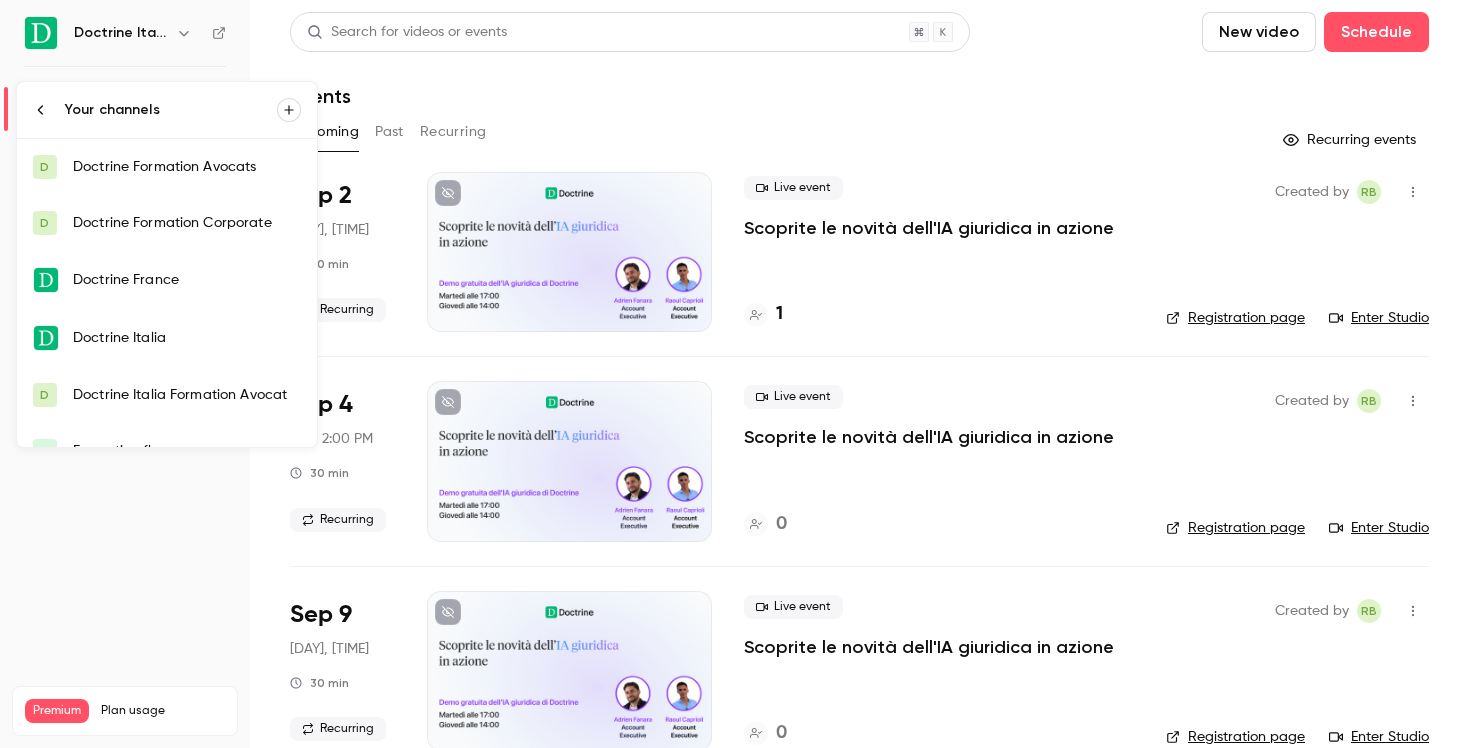 click on "Doctrine Italia" at bounding box center (187, 338) 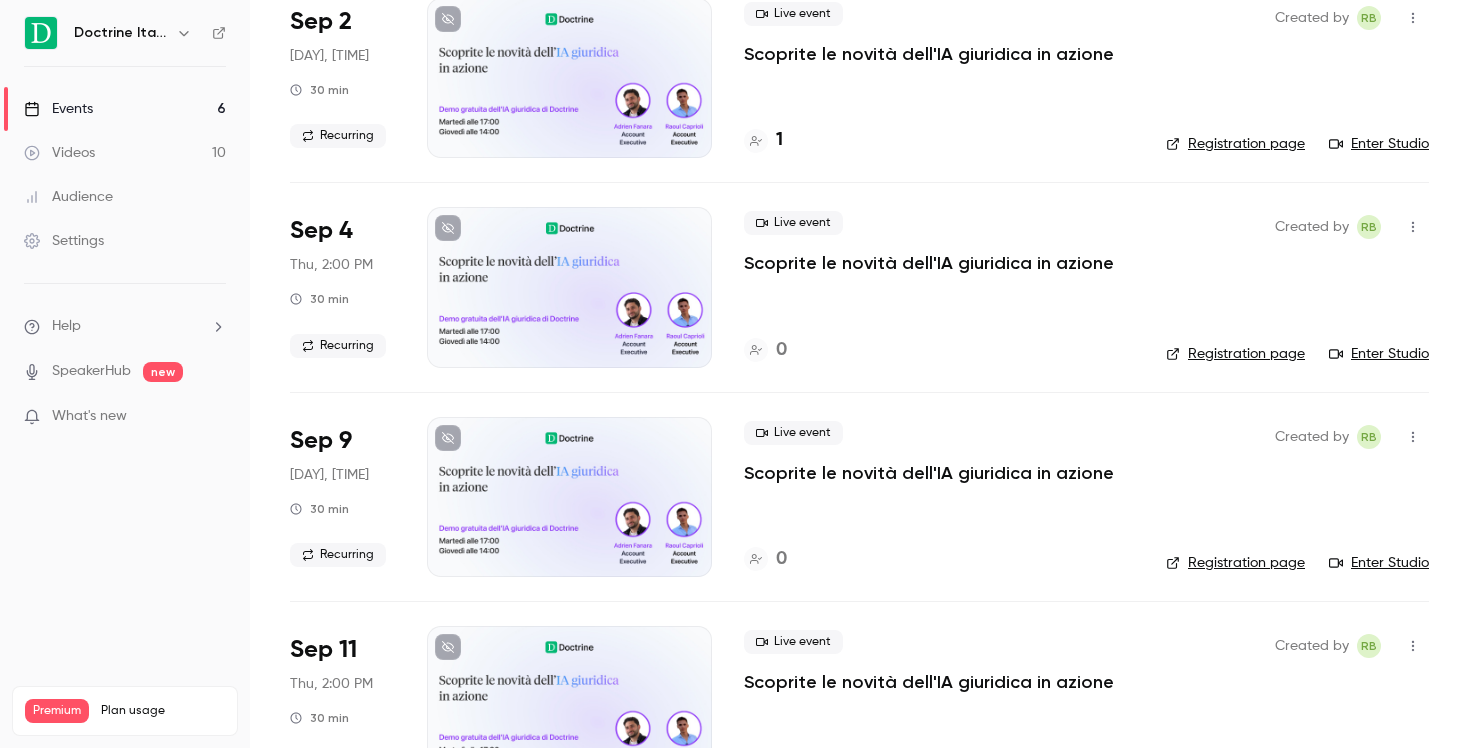 scroll, scrollTop: 0, scrollLeft: 0, axis: both 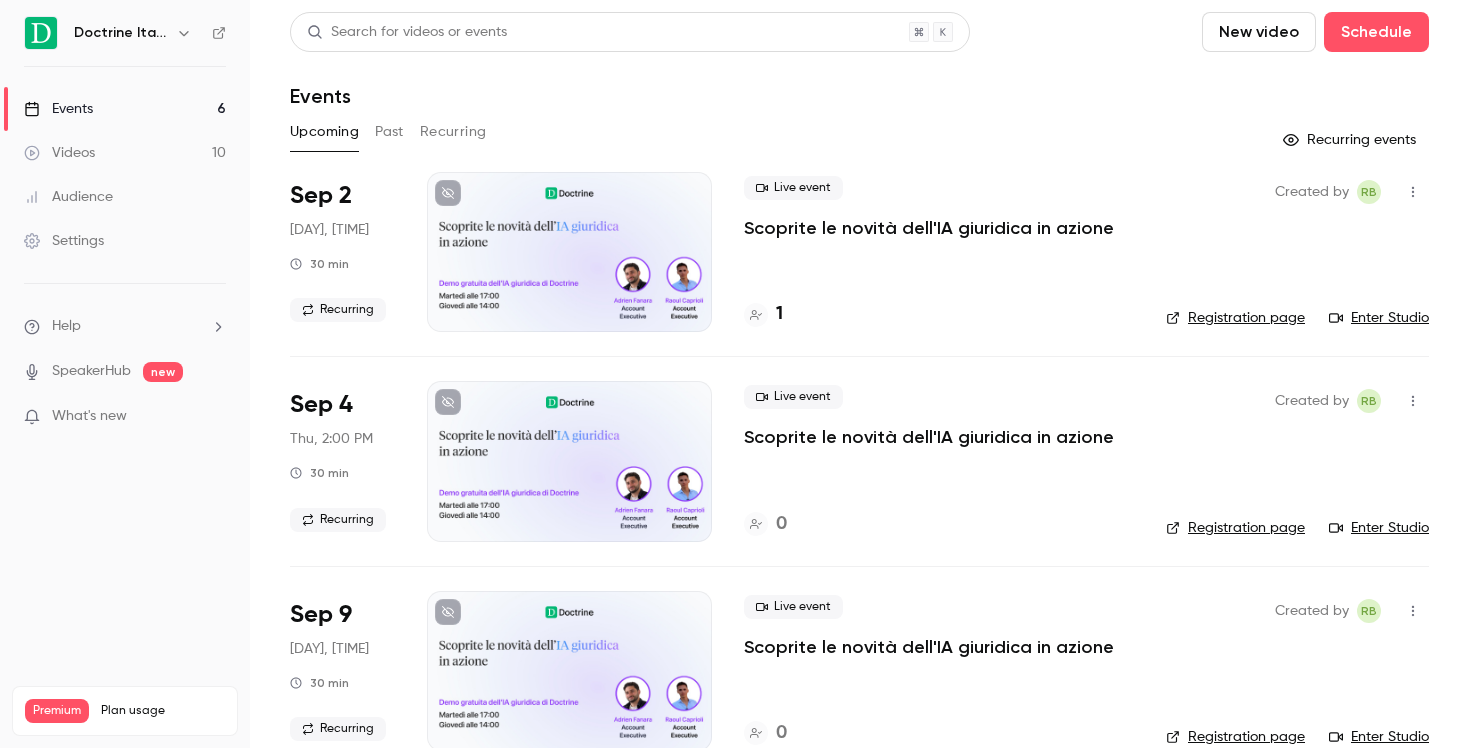 click 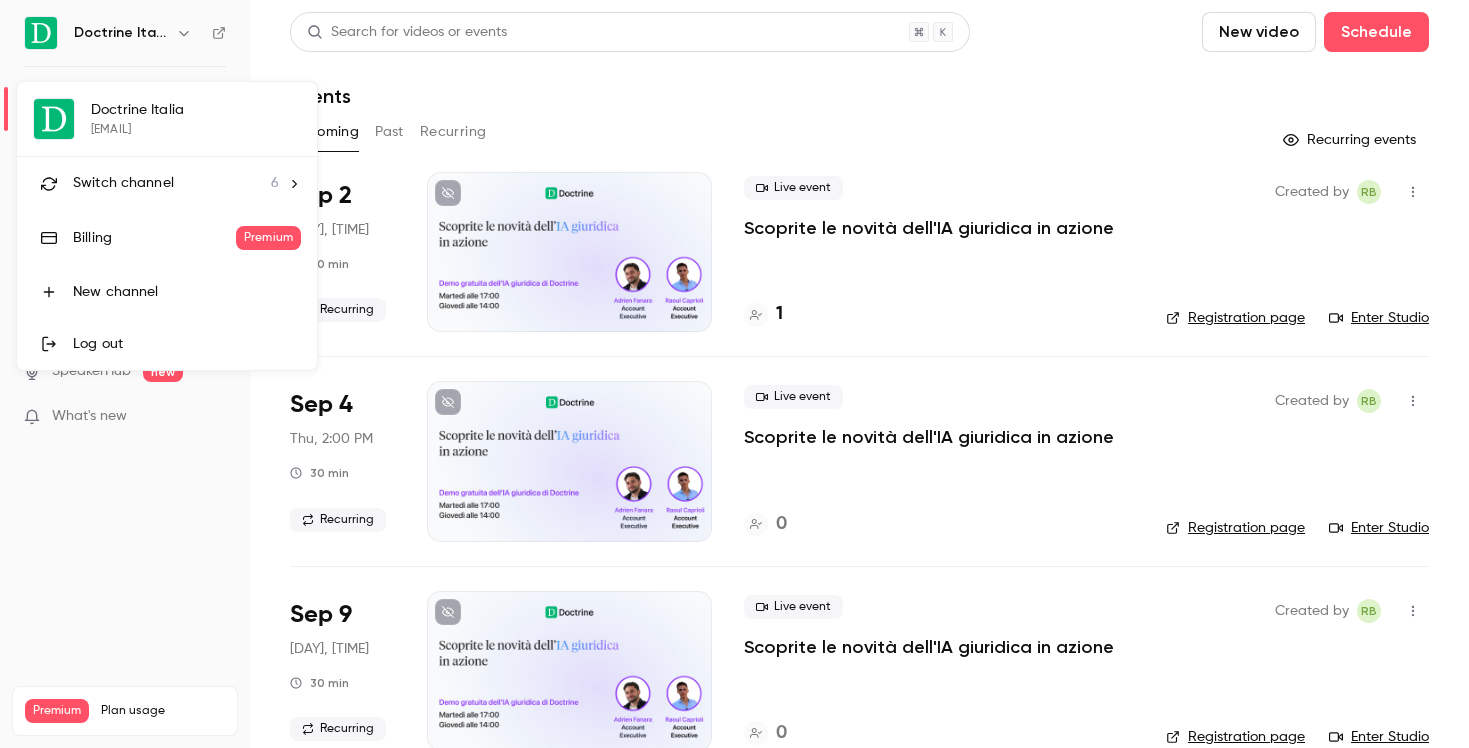 click on "Switch channel 6" at bounding box center [176, 183] 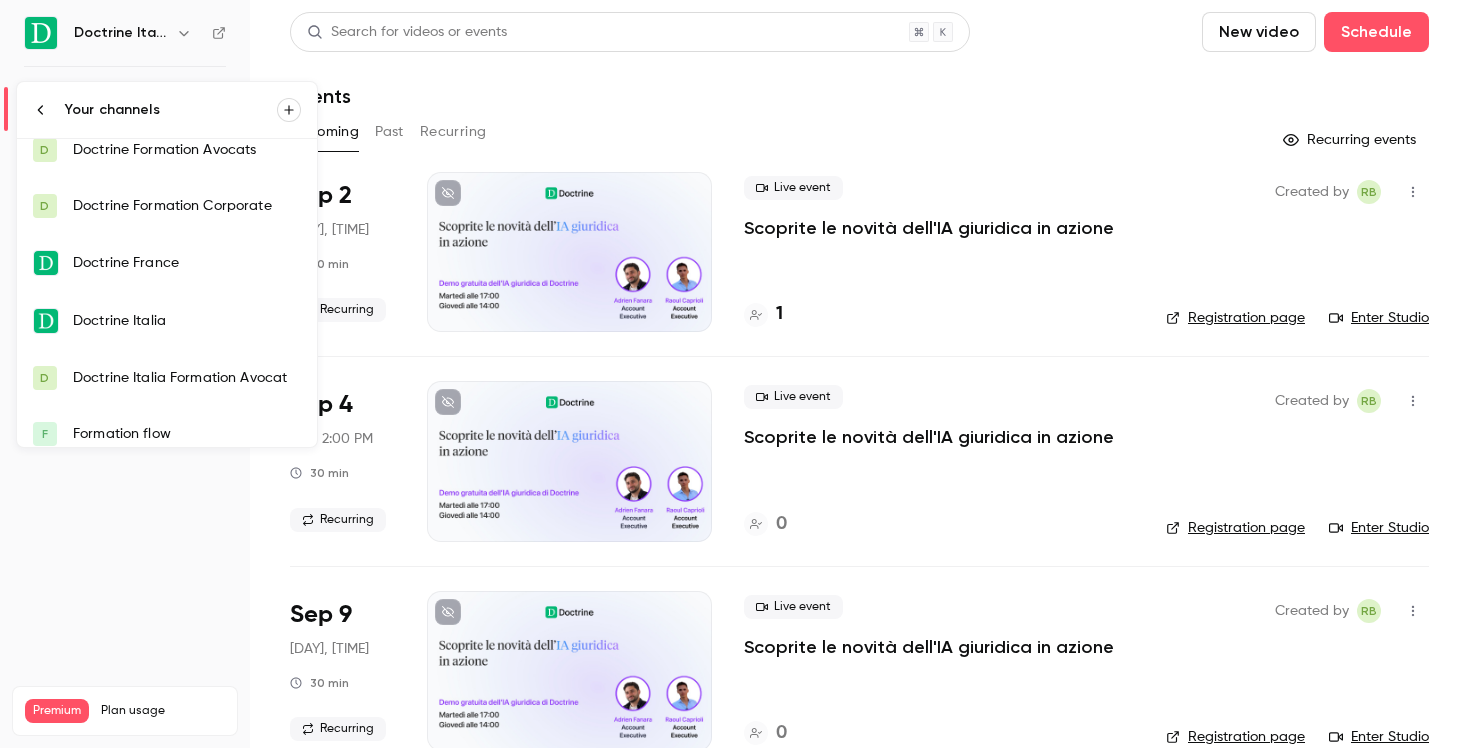 scroll, scrollTop: 18, scrollLeft: 0, axis: vertical 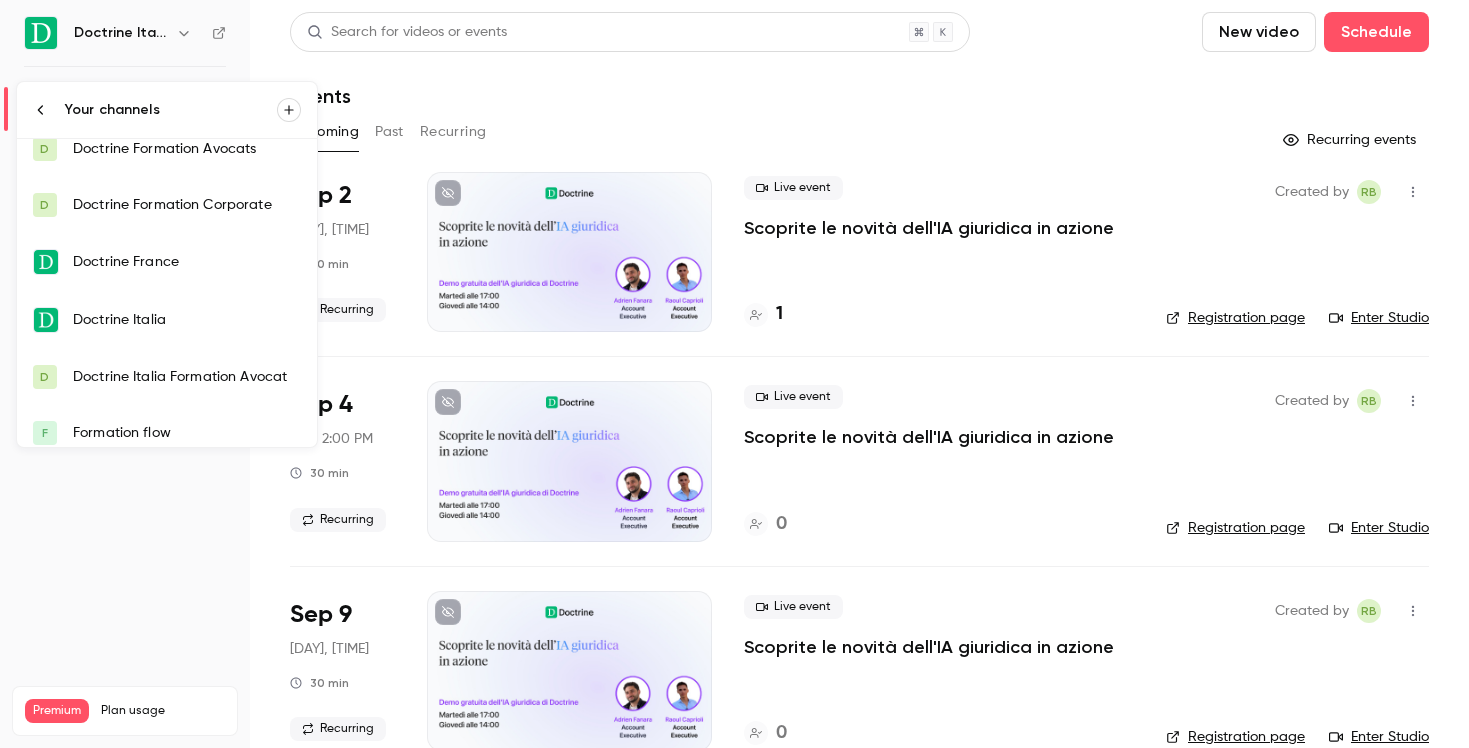click on "Doctrine Italia Formation Avocat" at bounding box center [187, 377] 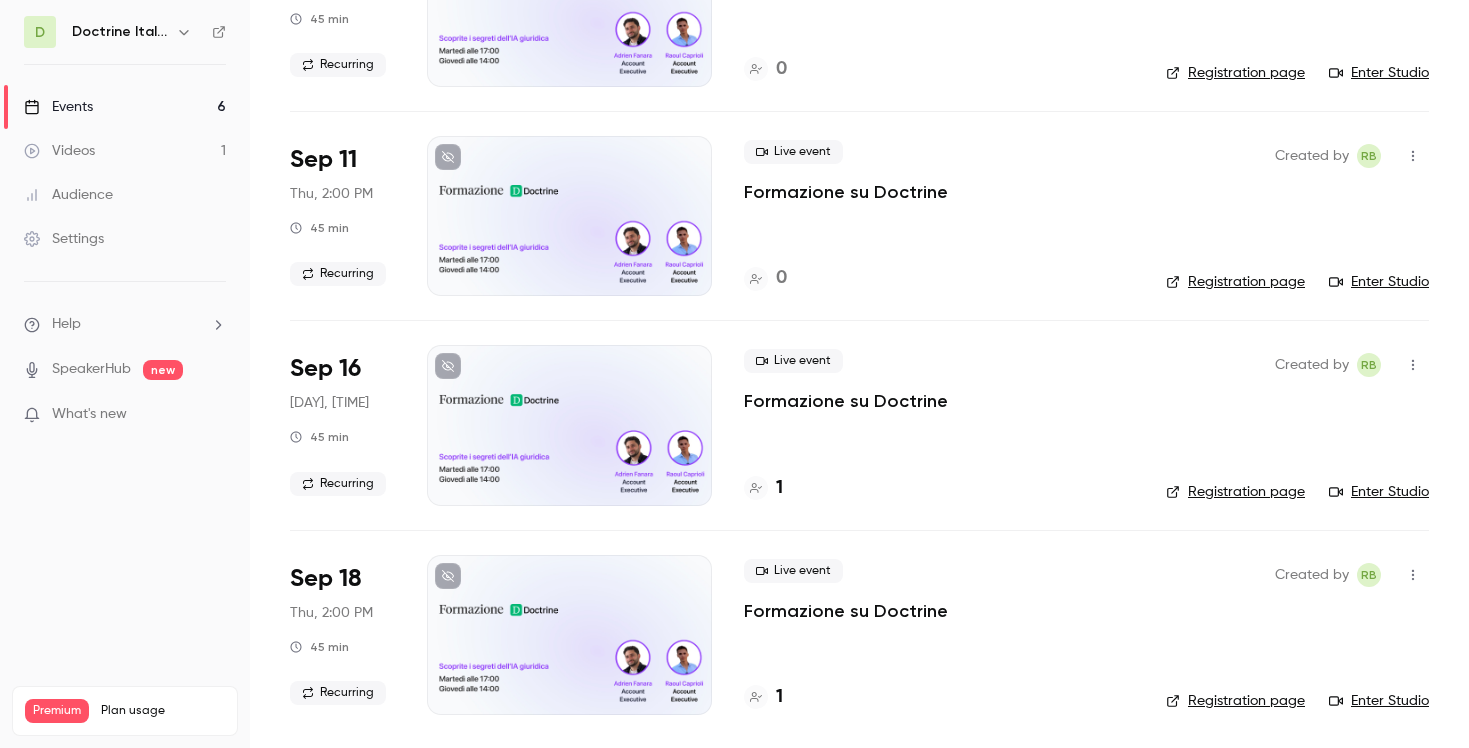 scroll, scrollTop: 667, scrollLeft: 0, axis: vertical 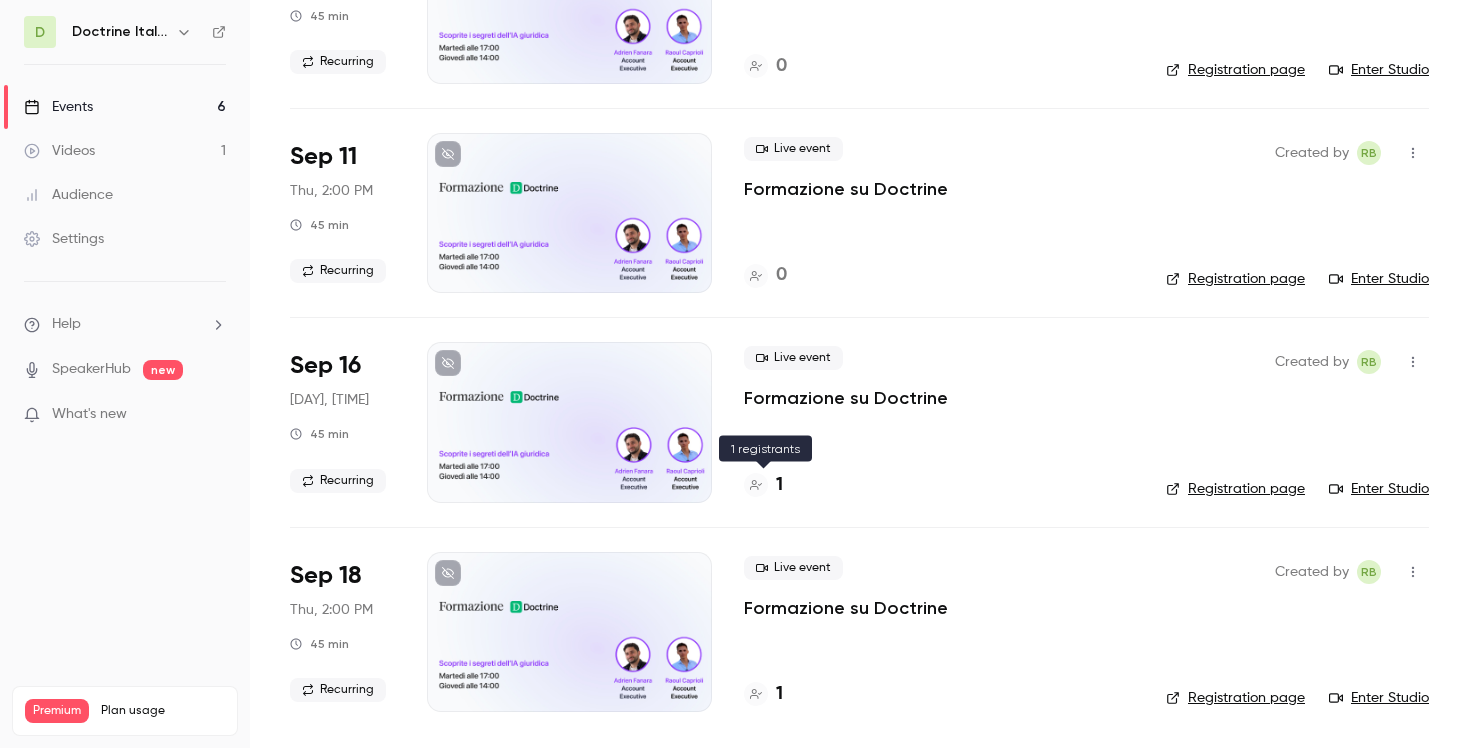click on "1" at bounding box center [779, 485] 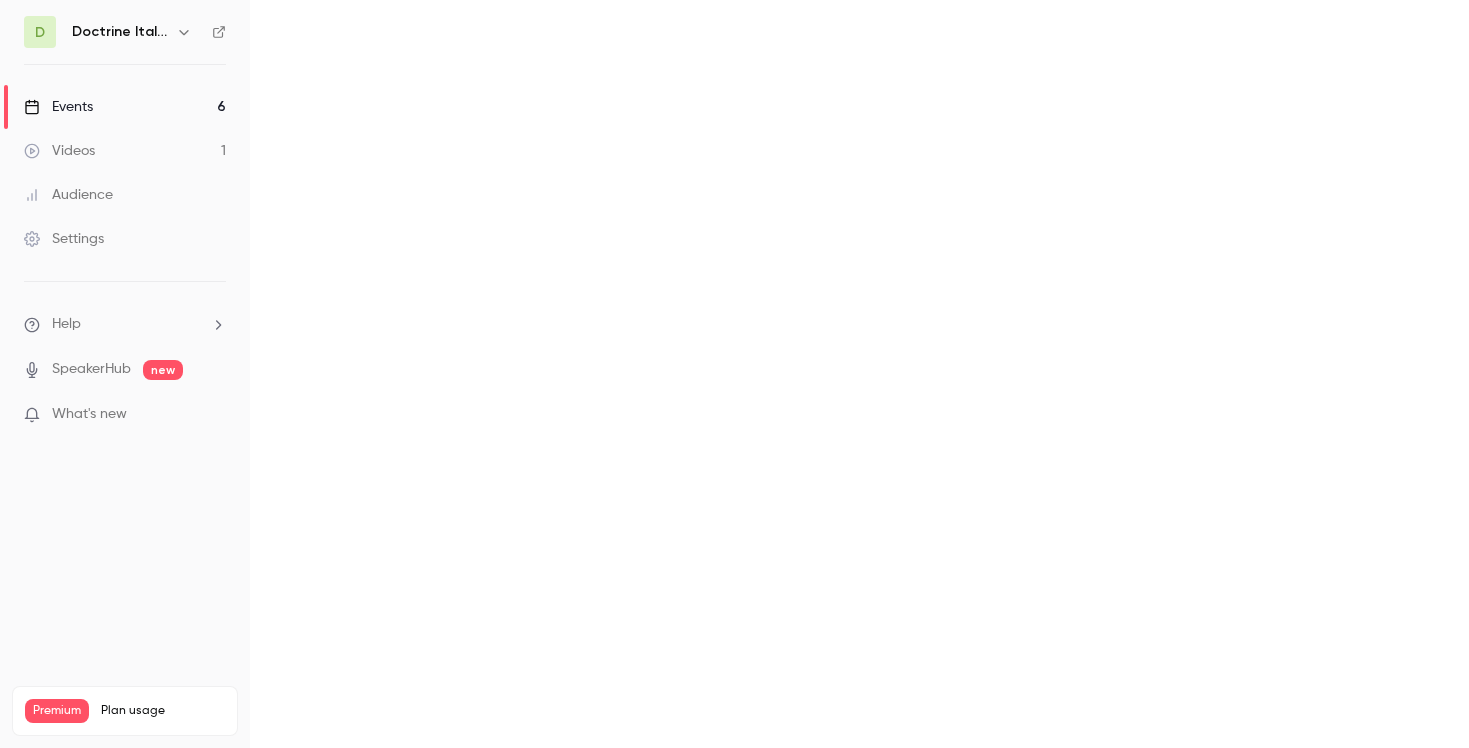 scroll, scrollTop: 0, scrollLeft: 0, axis: both 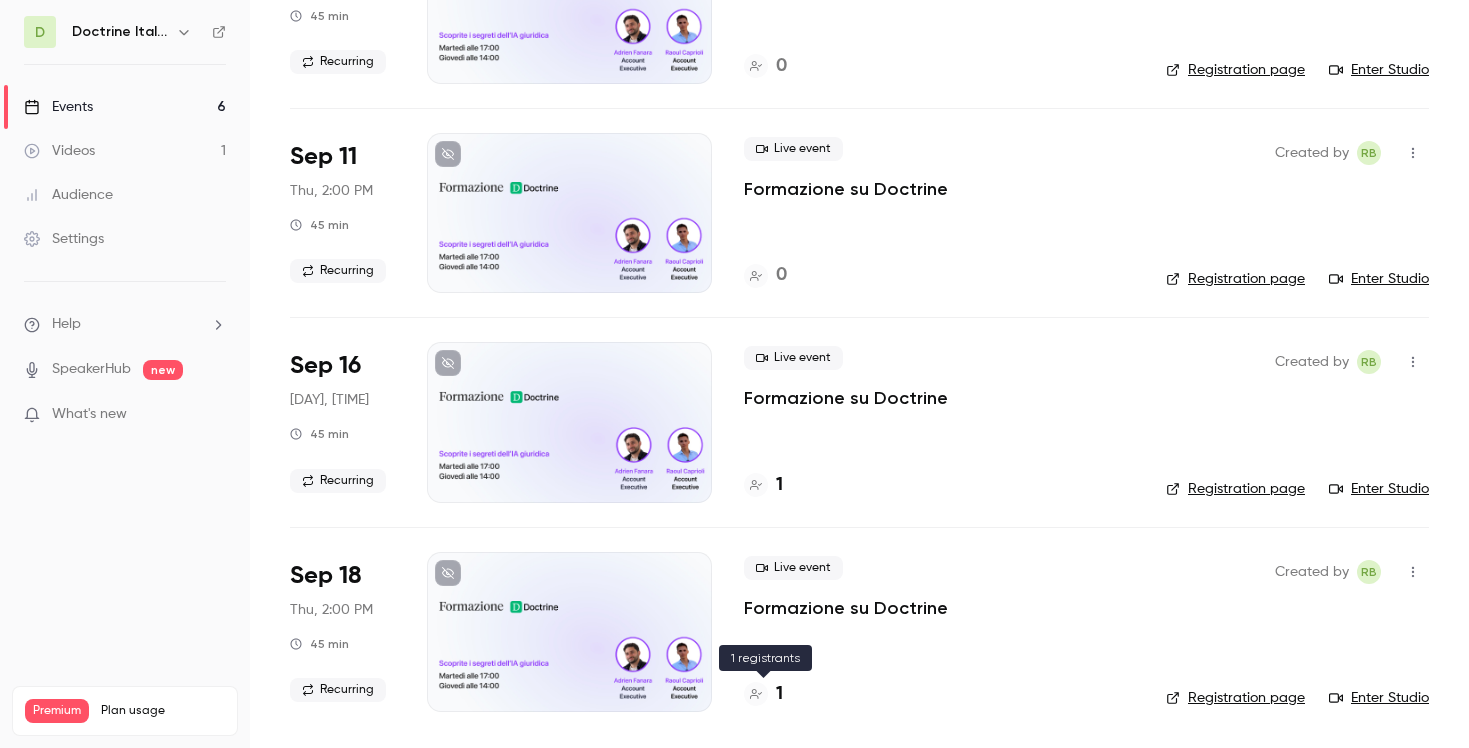 click on "1" at bounding box center (779, 694) 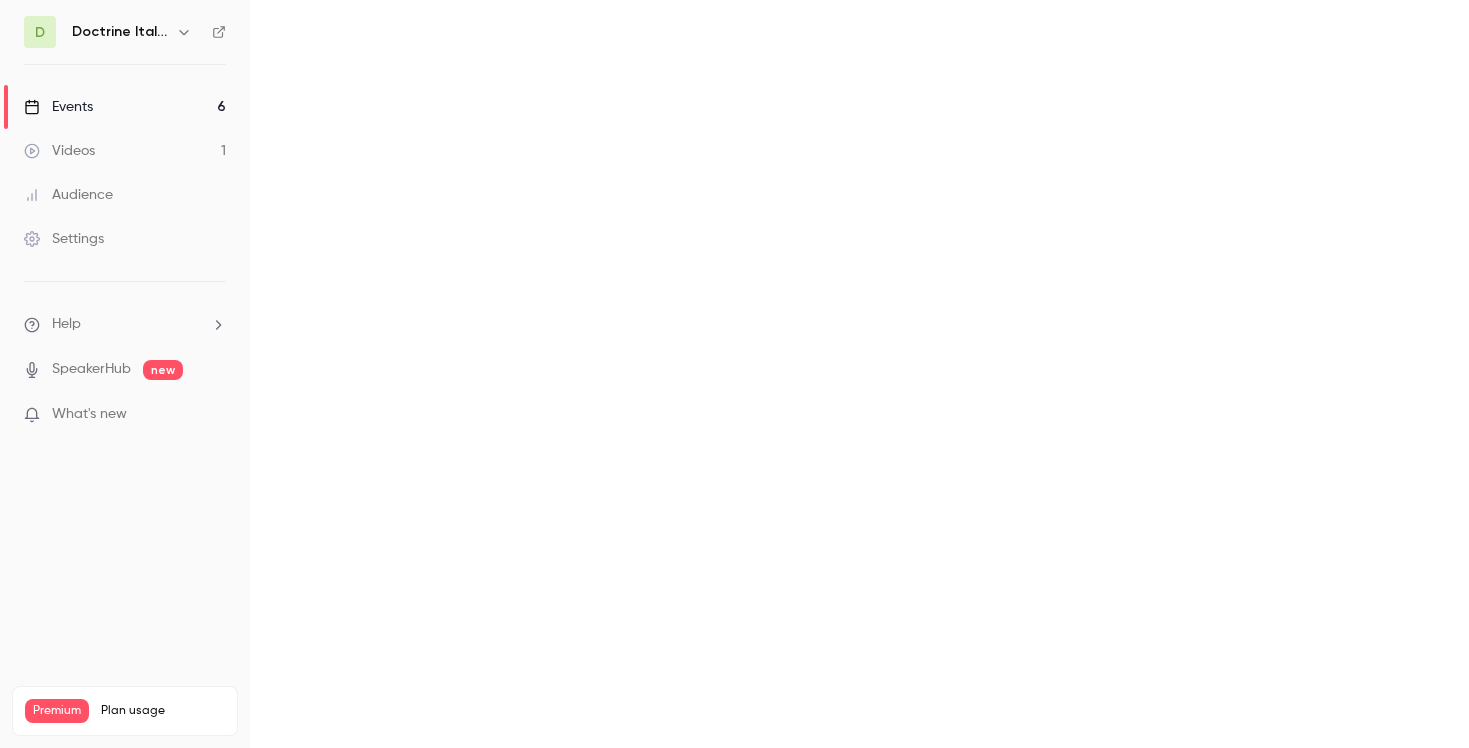scroll, scrollTop: 0, scrollLeft: 0, axis: both 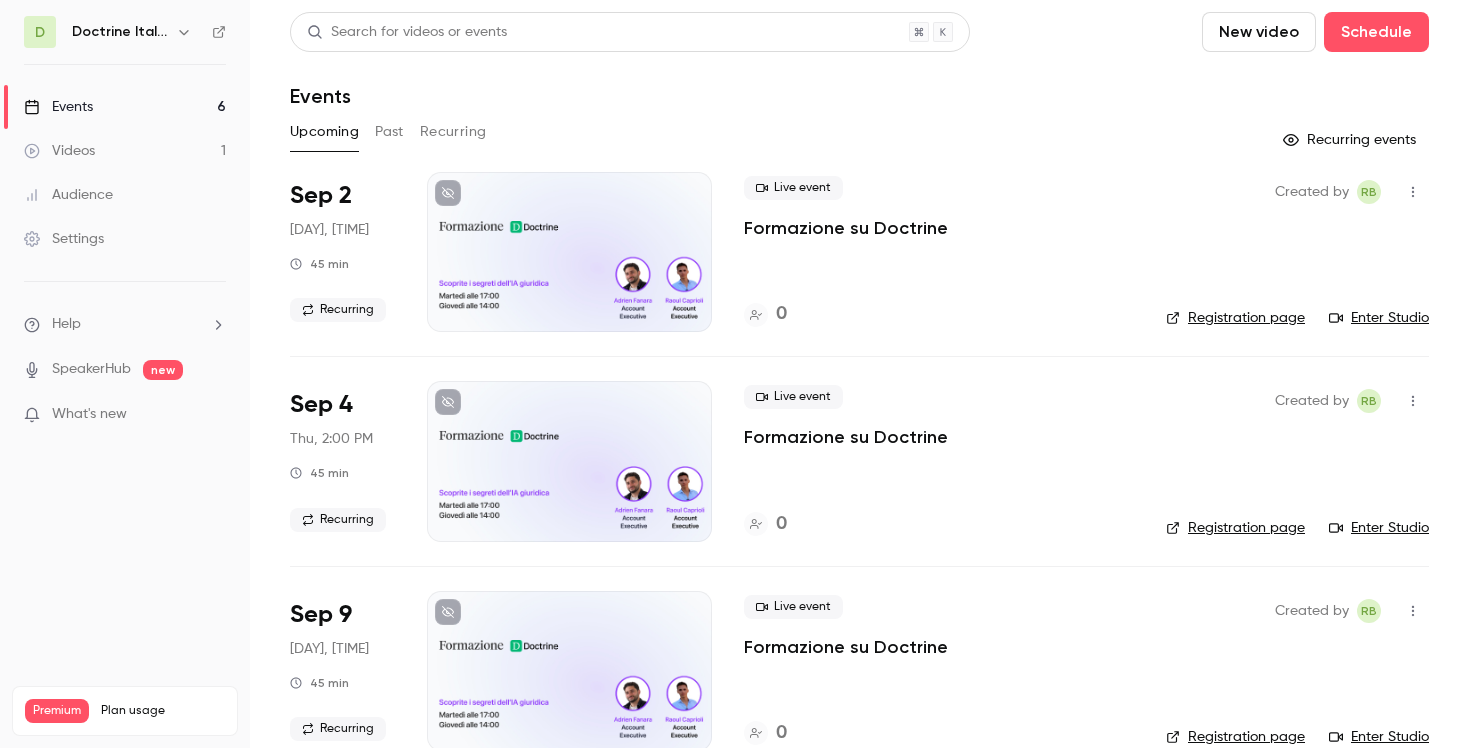 click on "Events 6" at bounding box center (125, 107) 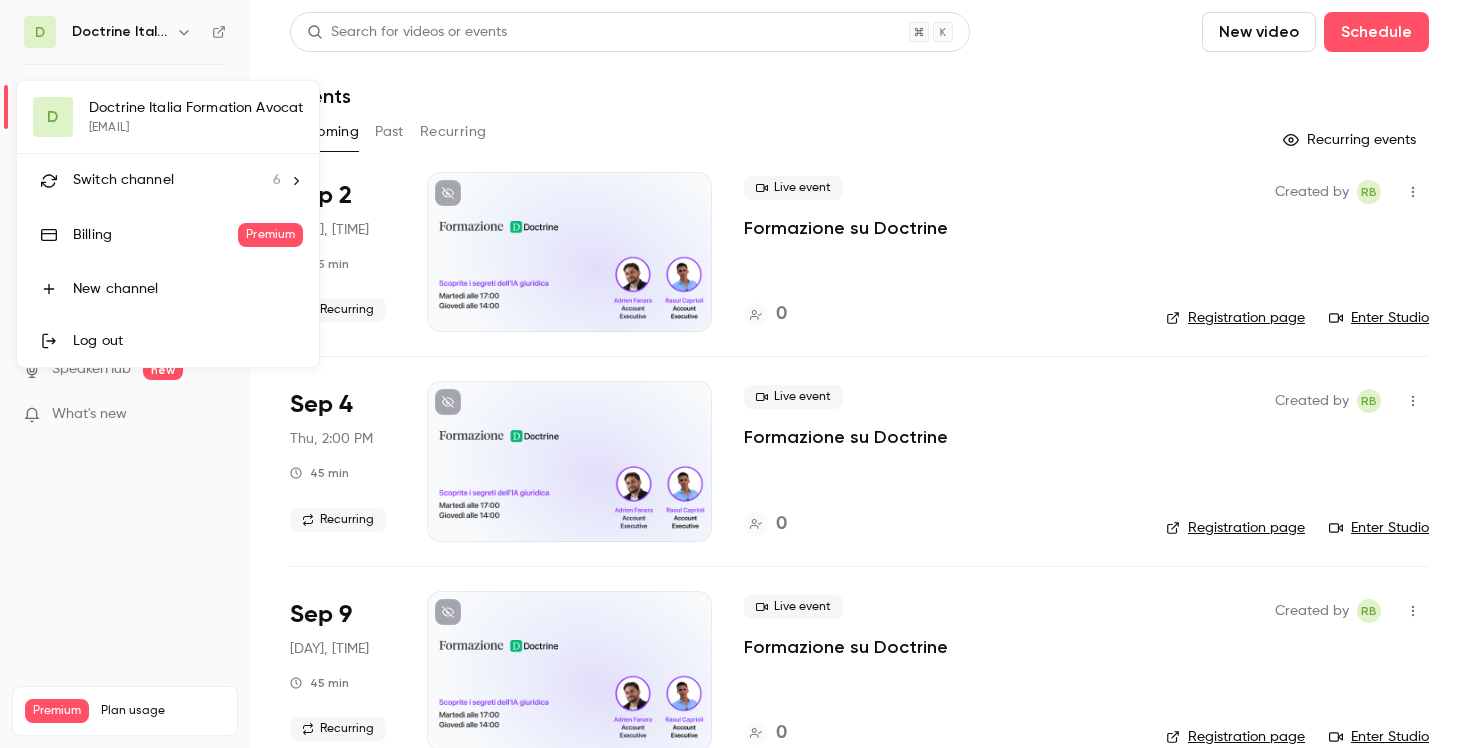 click on "Switch channel 6" at bounding box center (177, 180) 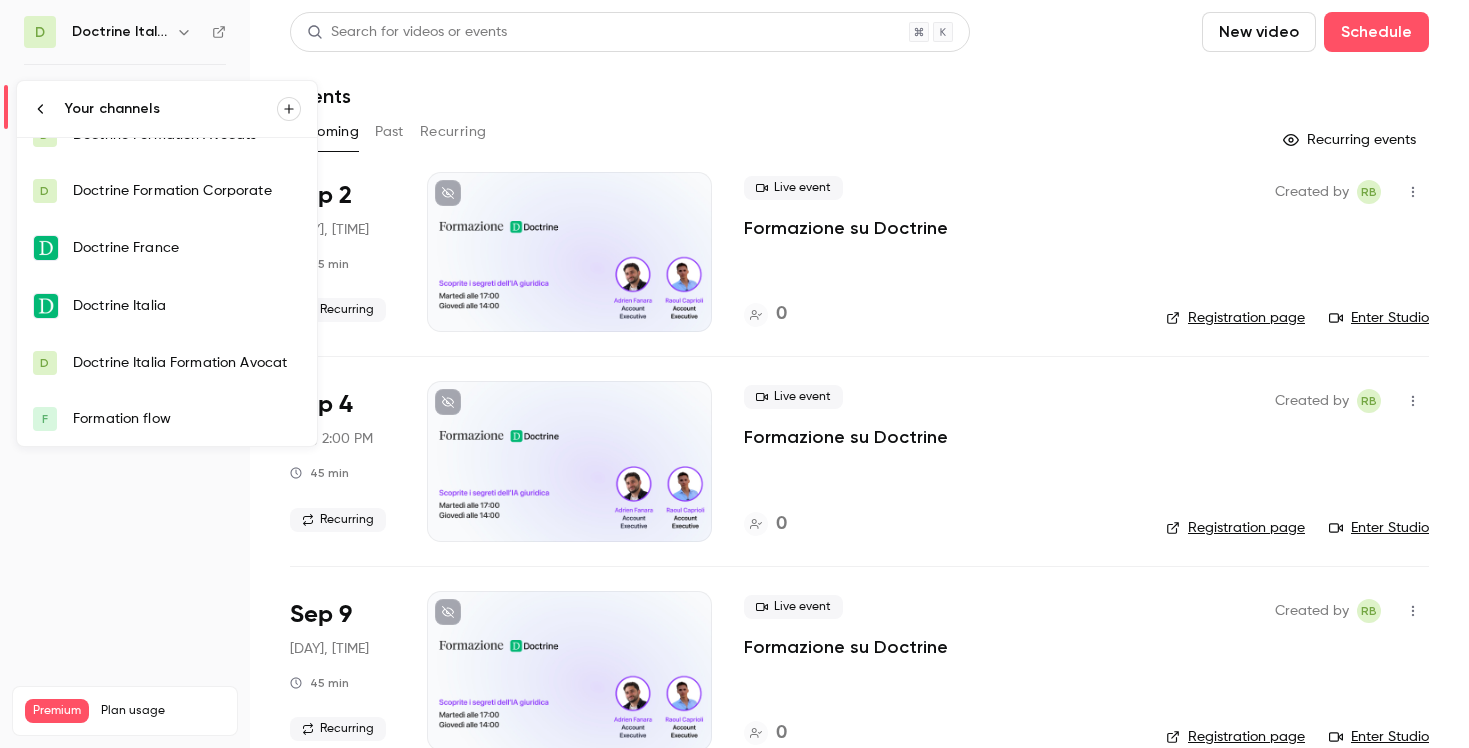 scroll, scrollTop: 32, scrollLeft: 0, axis: vertical 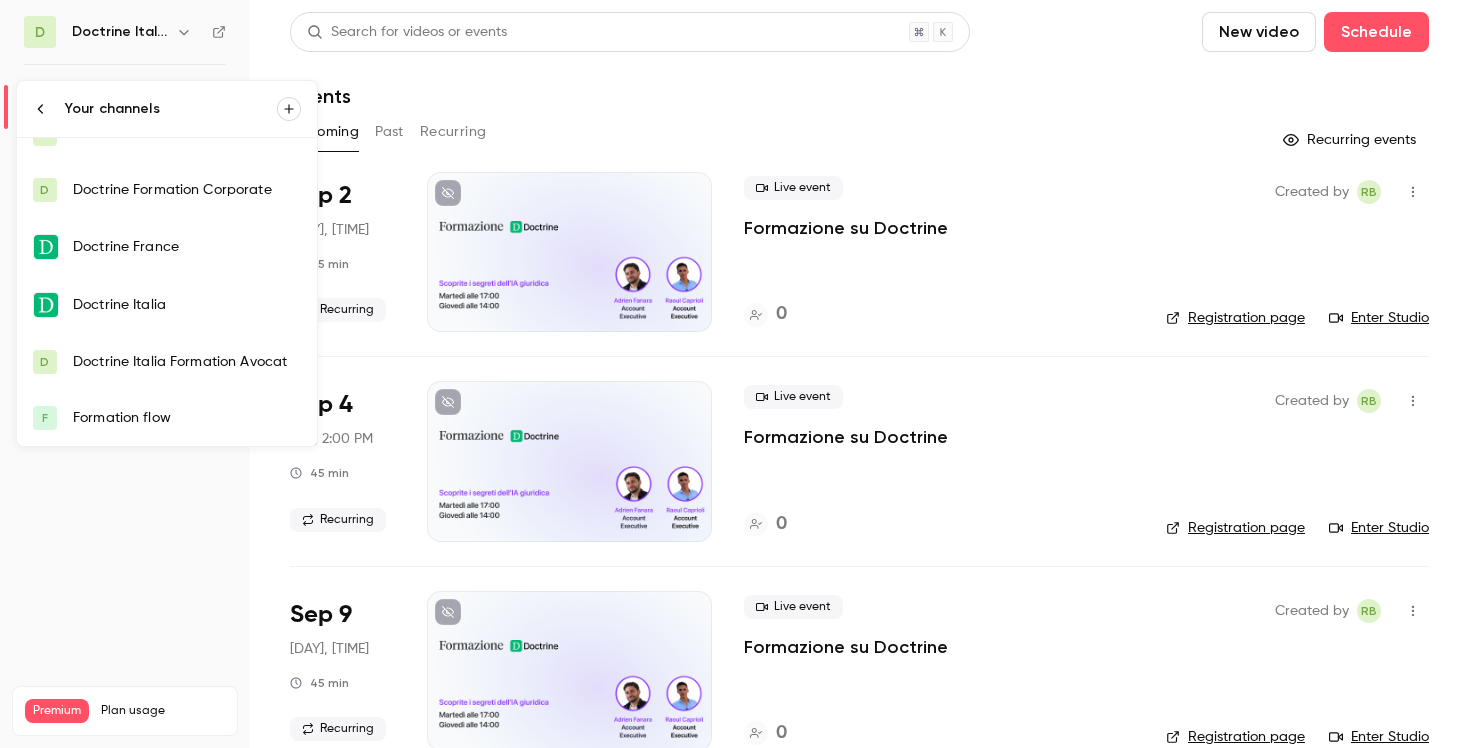 click on "Doctrine Italia" at bounding box center (187, 305) 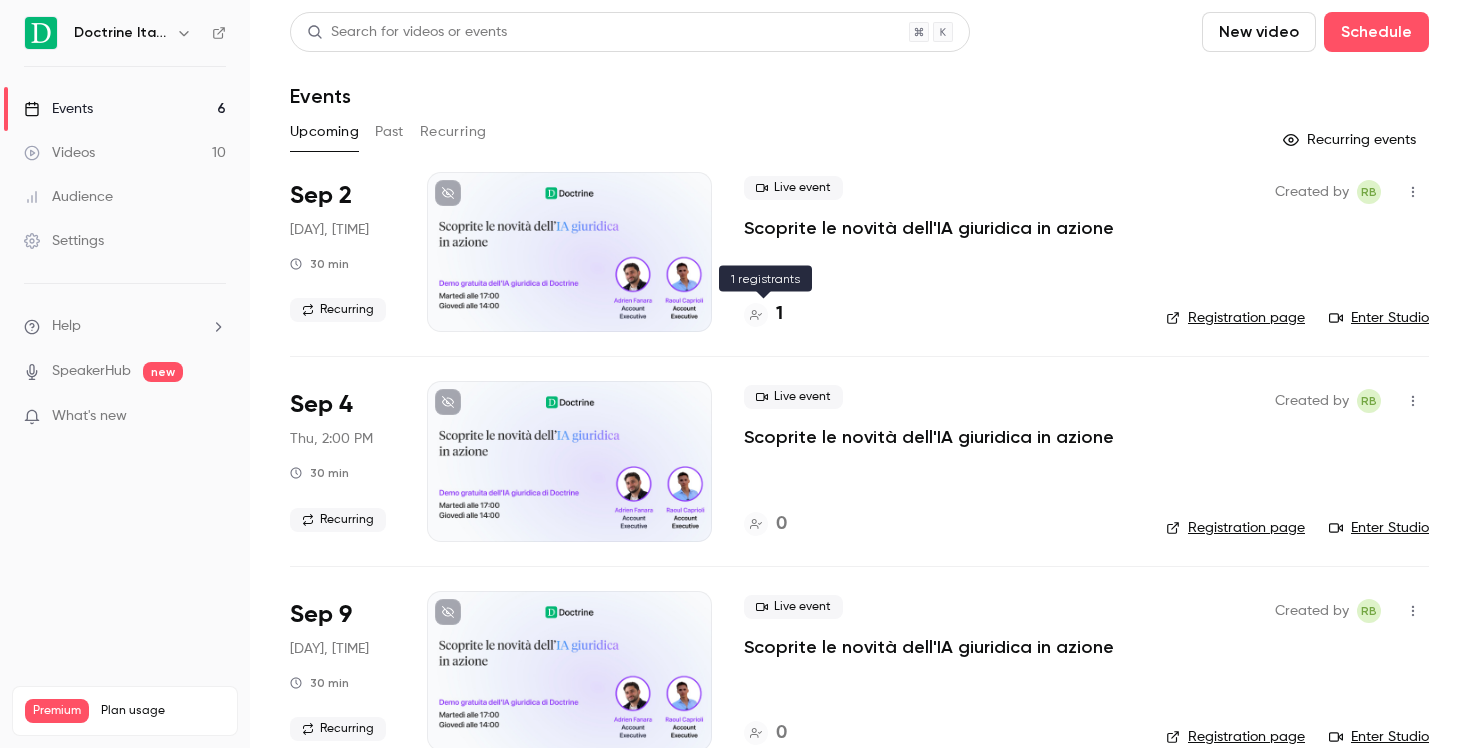 click on "1" at bounding box center (763, 314) 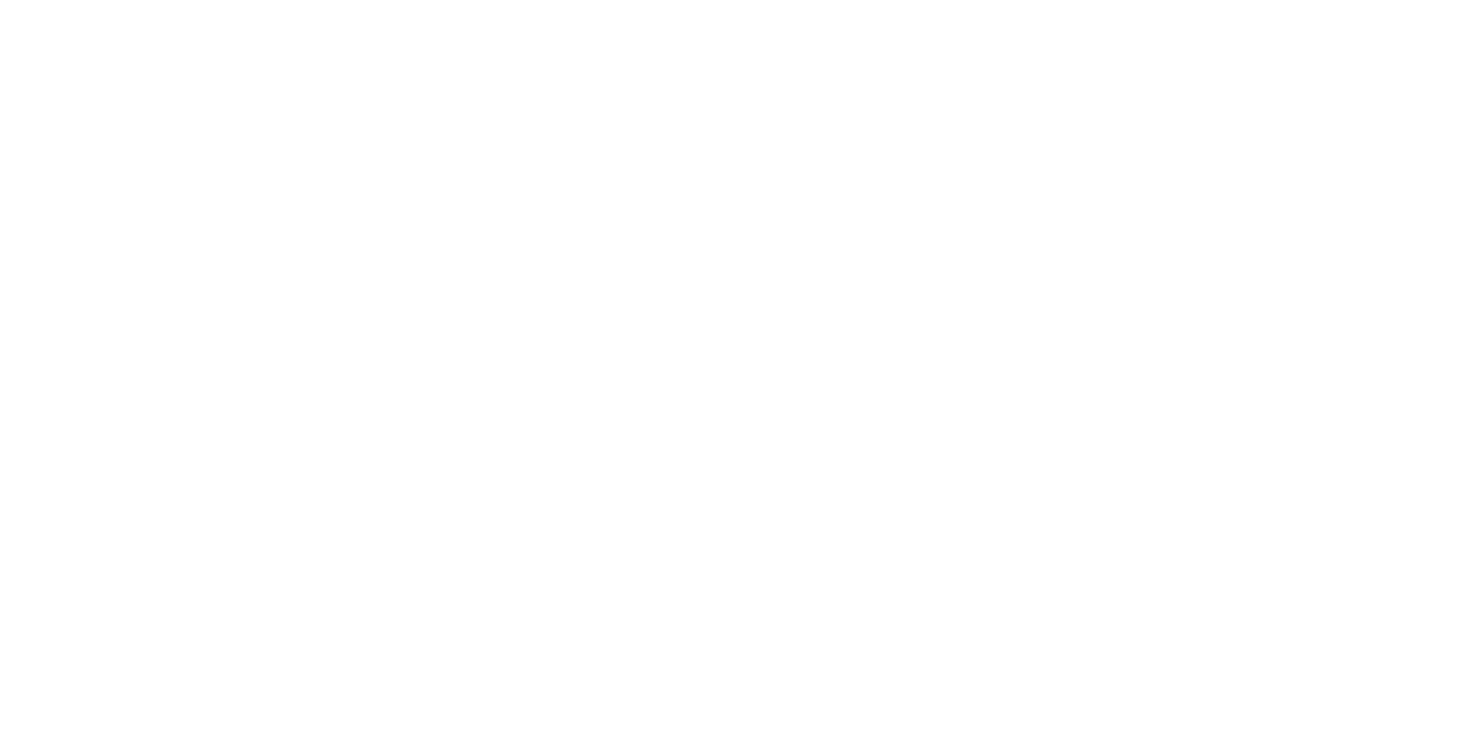 scroll, scrollTop: 0, scrollLeft: 0, axis: both 